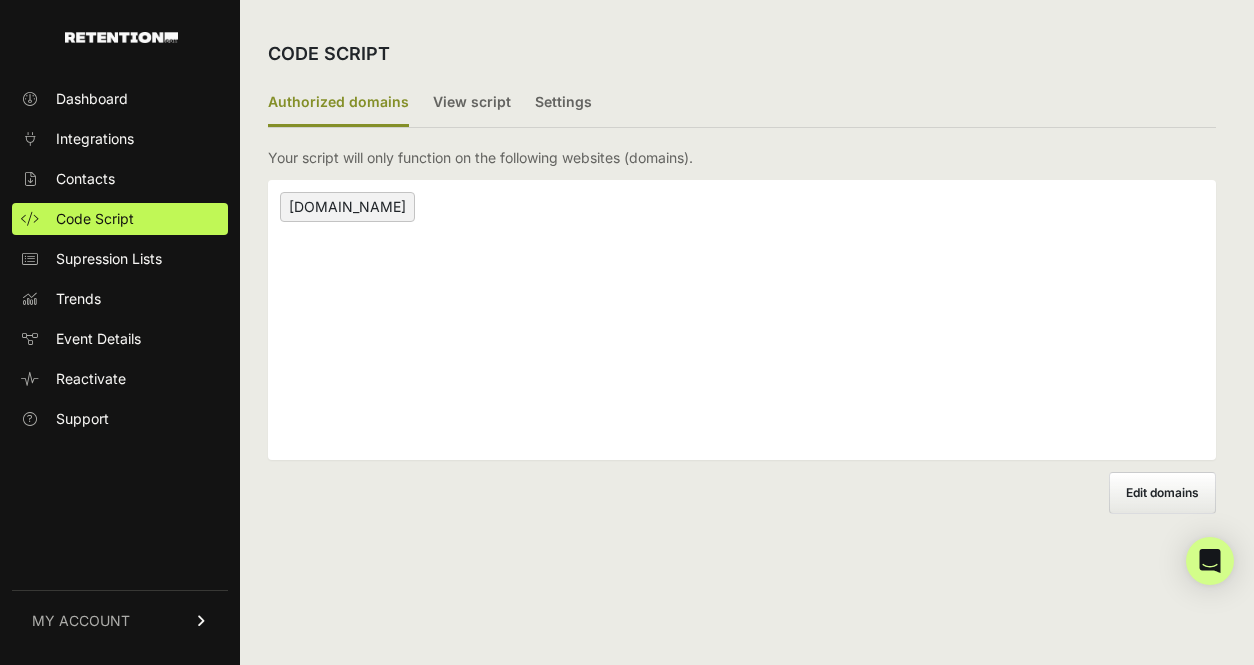 scroll, scrollTop: 0, scrollLeft: 0, axis: both 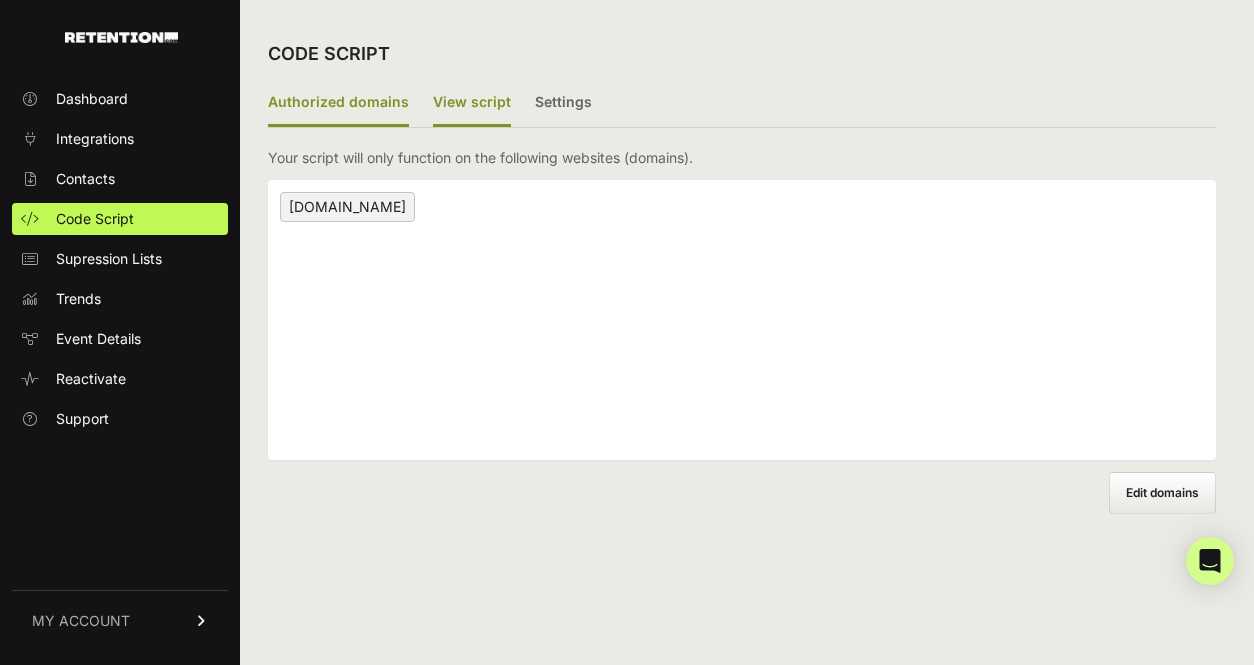 click on "View script" at bounding box center (472, 103) 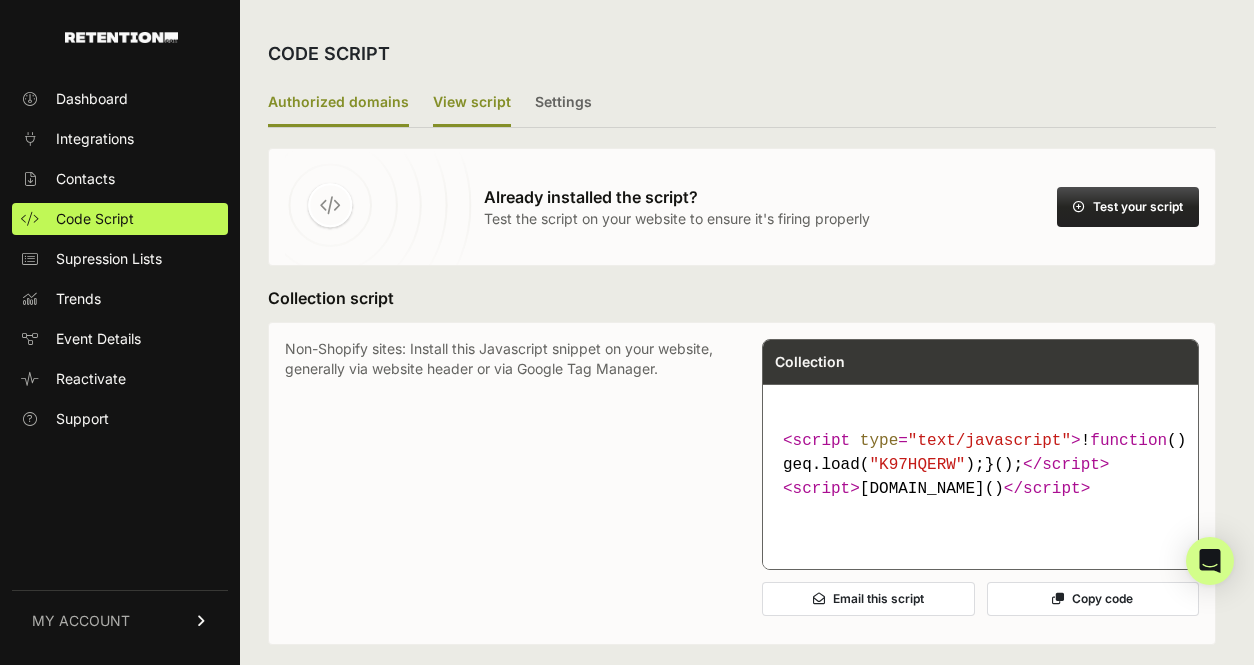 click on "Authorized domains" at bounding box center (338, 103) 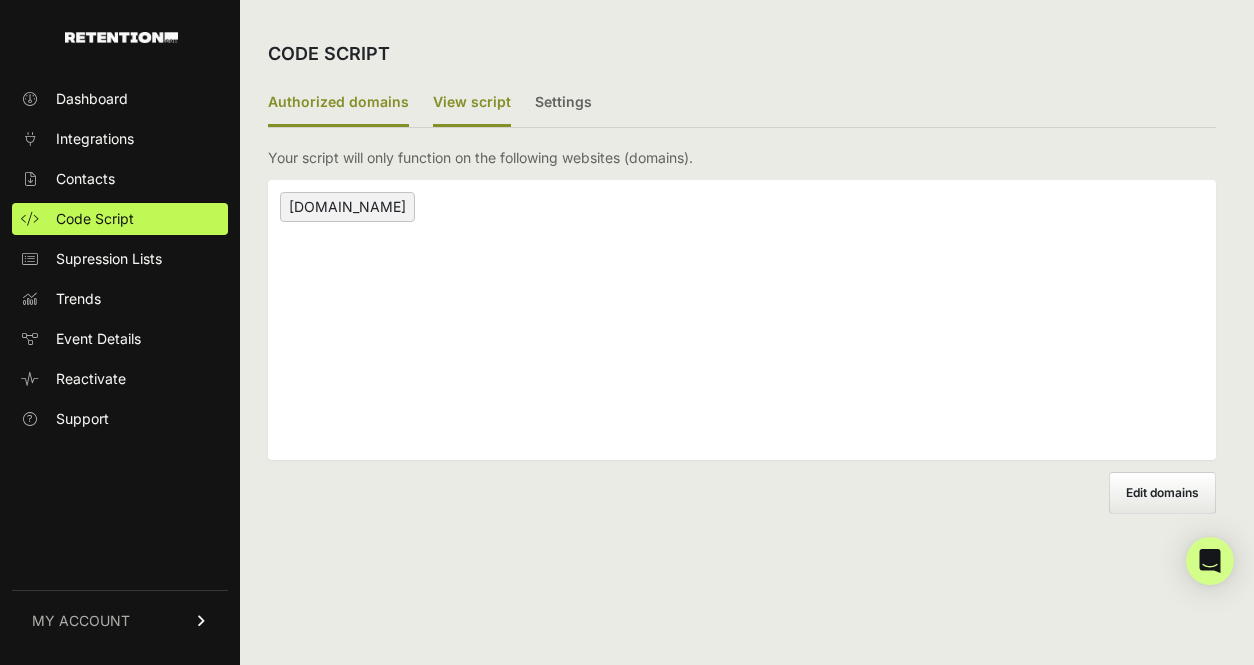 click on "View script" at bounding box center [472, 103] 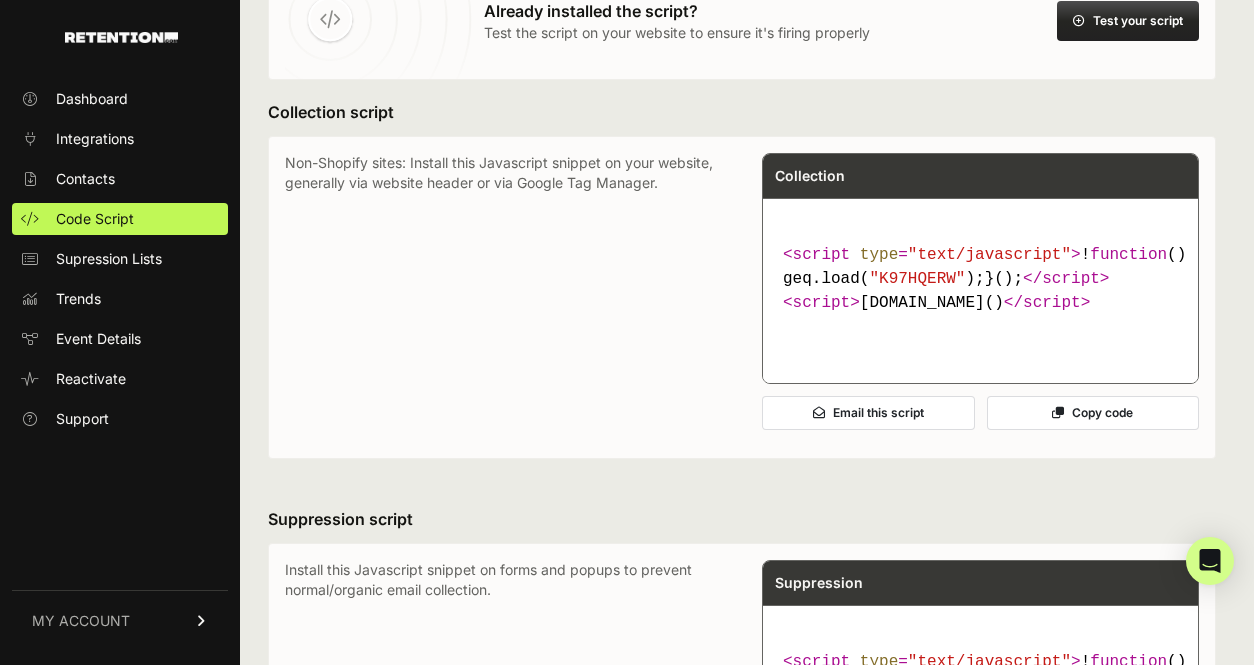 scroll, scrollTop: 207, scrollLeft: 0, axis: vertical 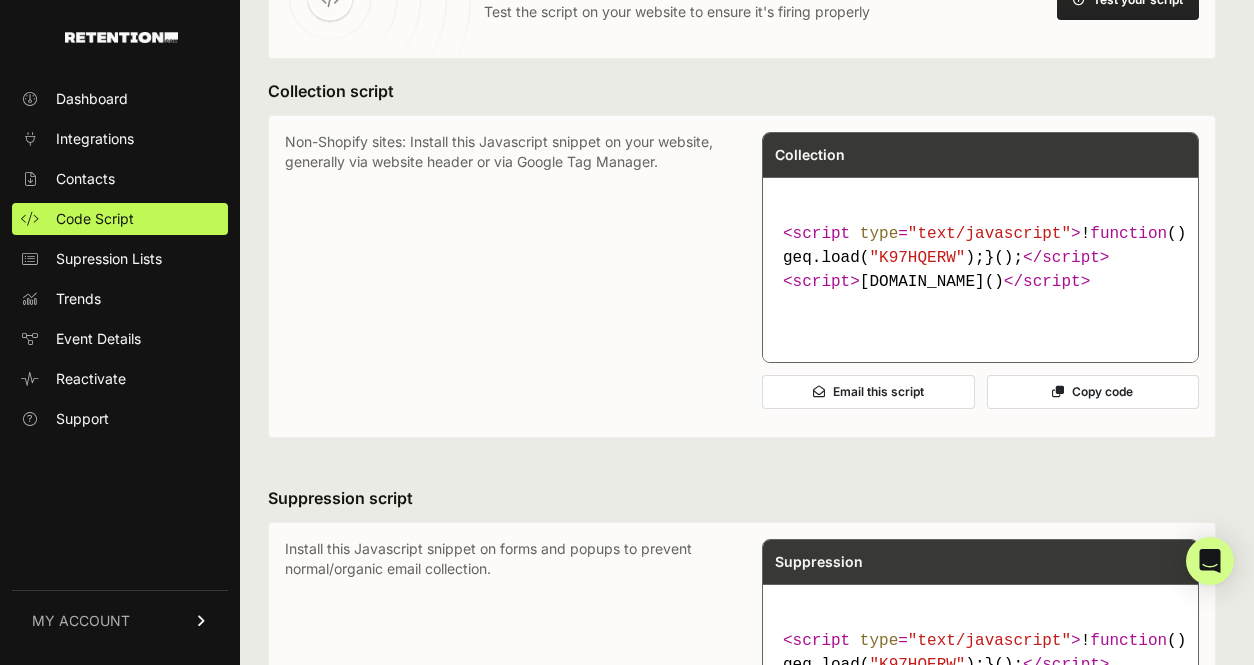 click on "Copy code" at bounding box center [1093, 392] 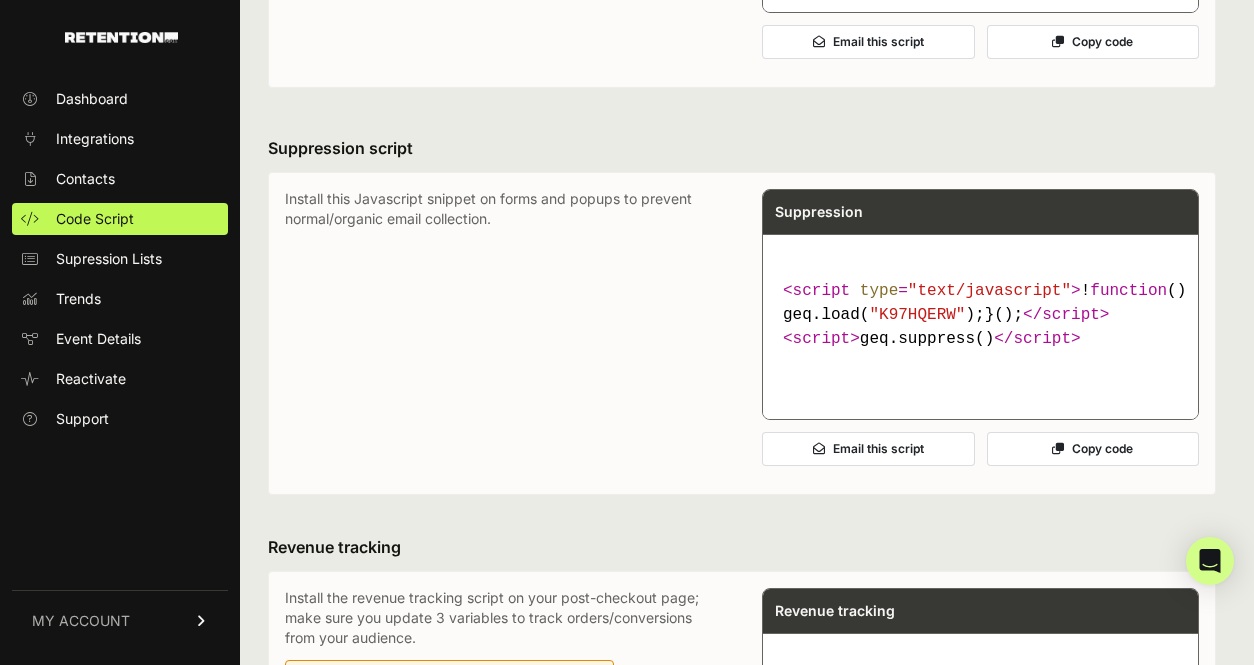 scroll, scrollTop: 764, scrollLeft: 0, axis: vertical 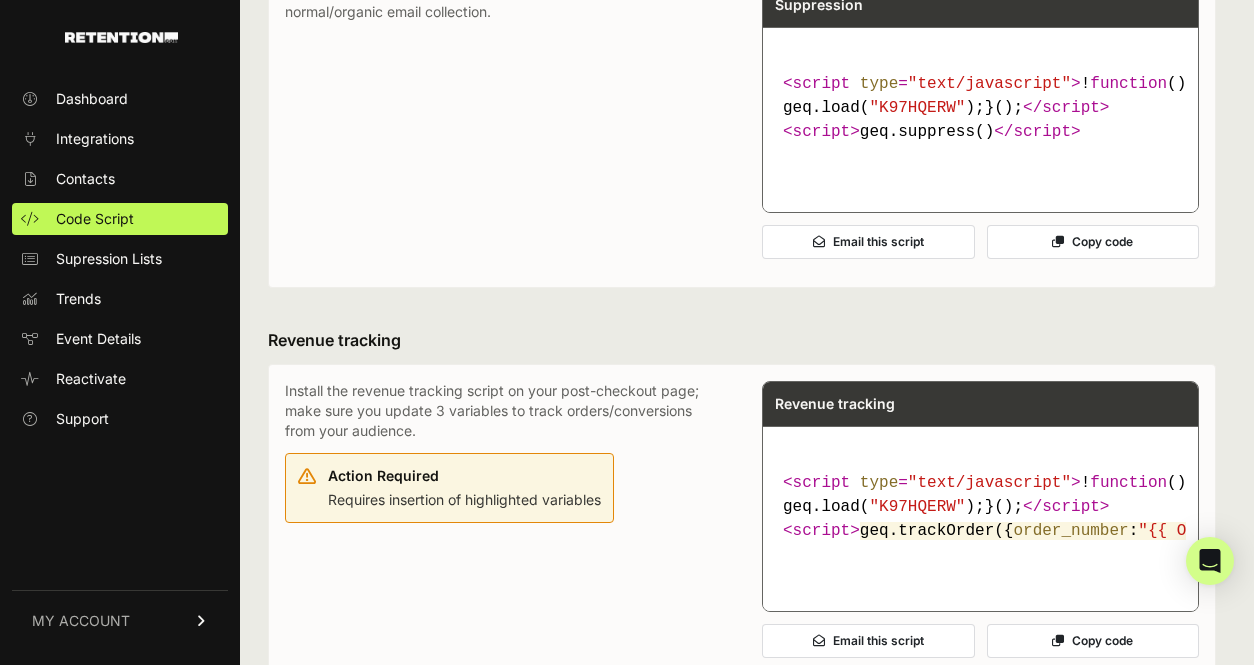 click on "Copy code" at bounding box center (1093, 242) 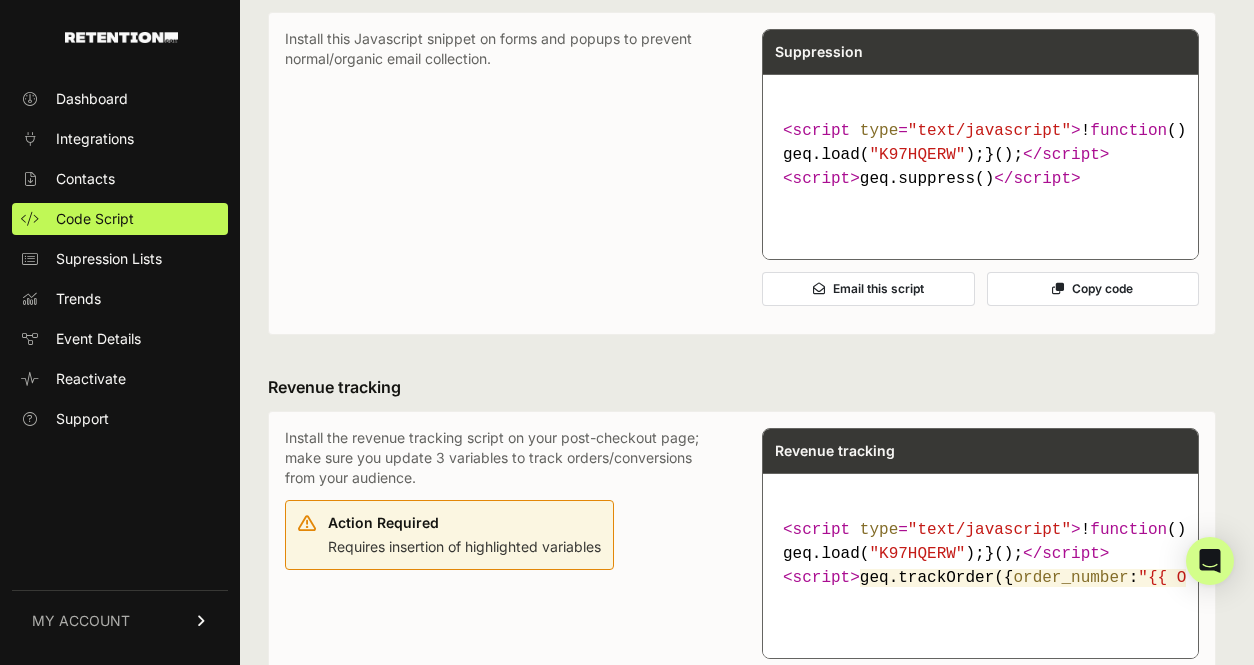scroll, scrollTop: 721, scrollLeft: 0, axis: vertical 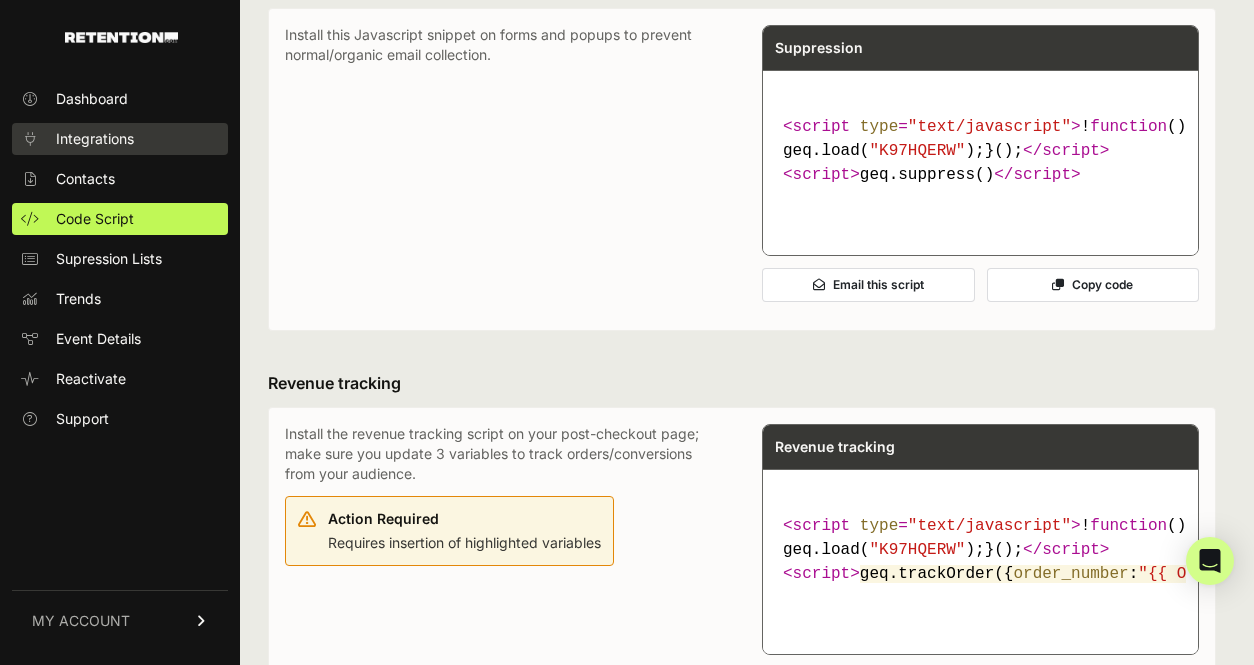 click on "Integrations" at bounding box center (120, 139) 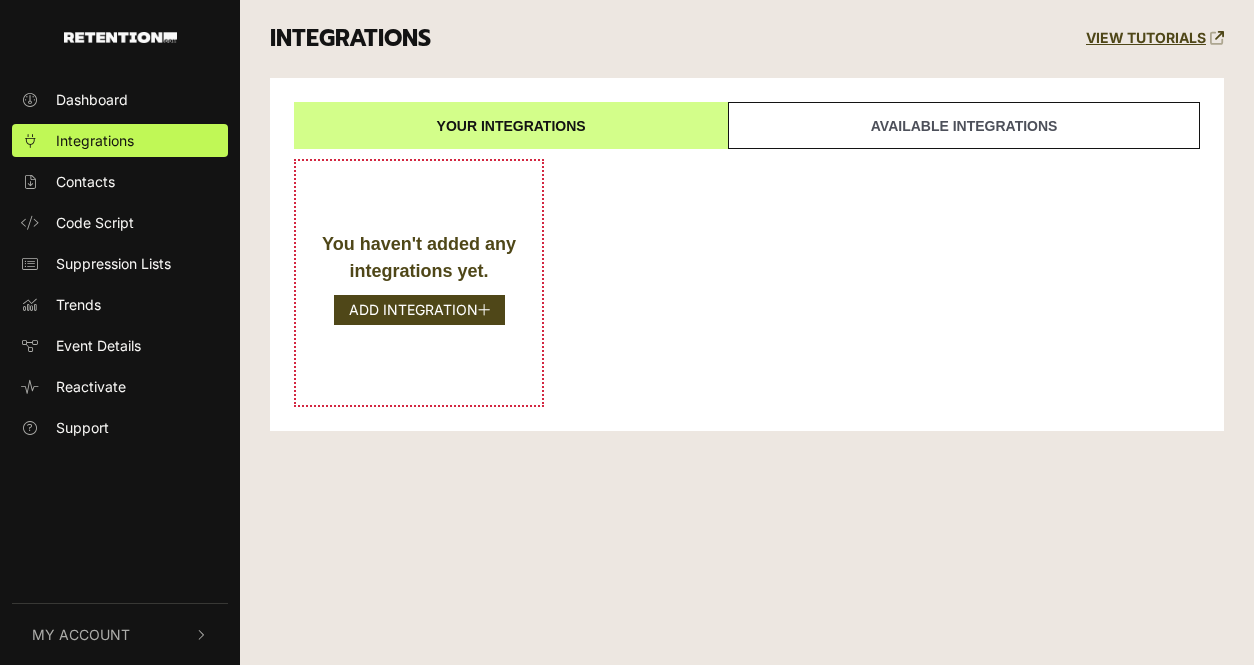 scroll, scrollTop: 0, scrollLeft: 0, axis: both 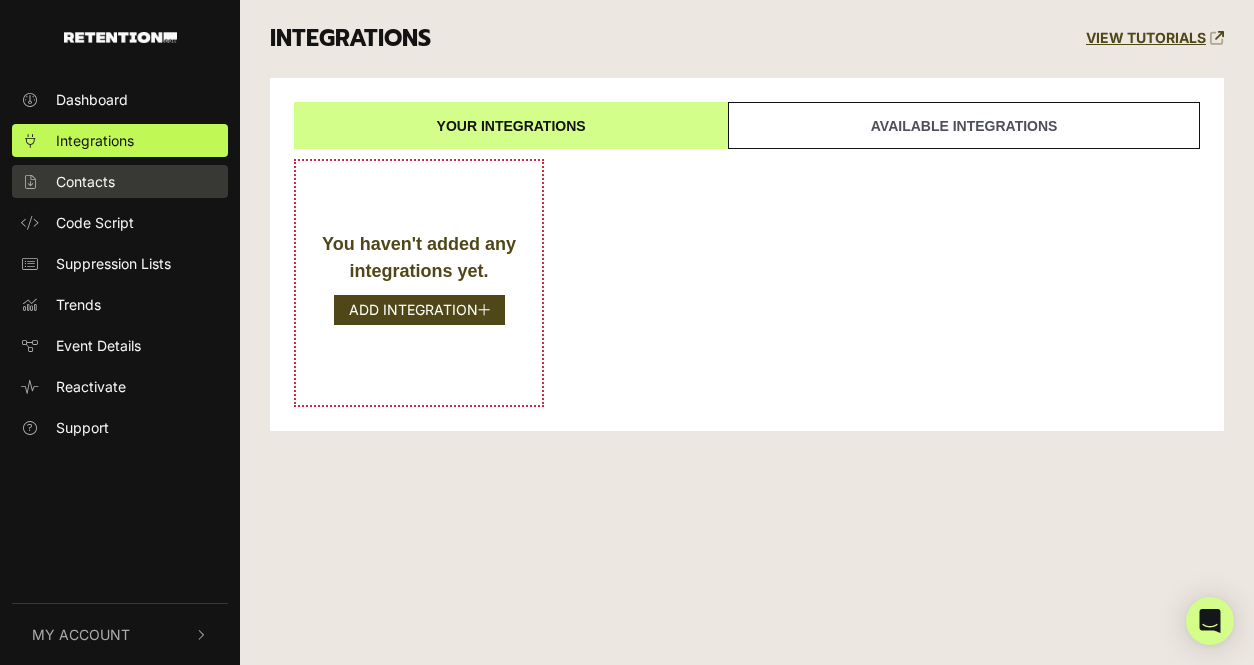 click on "Contacts" at bounding box center [120, 181] 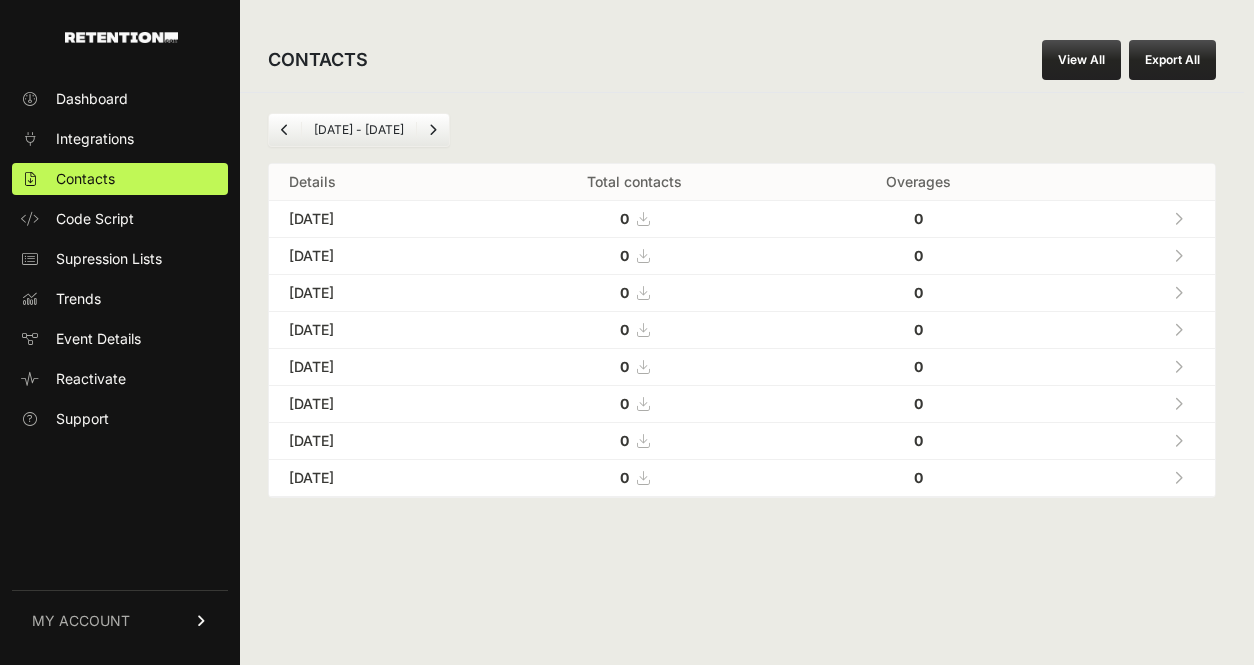 scroll, scrollTop: 0, scrollLeft: 0, axis: both 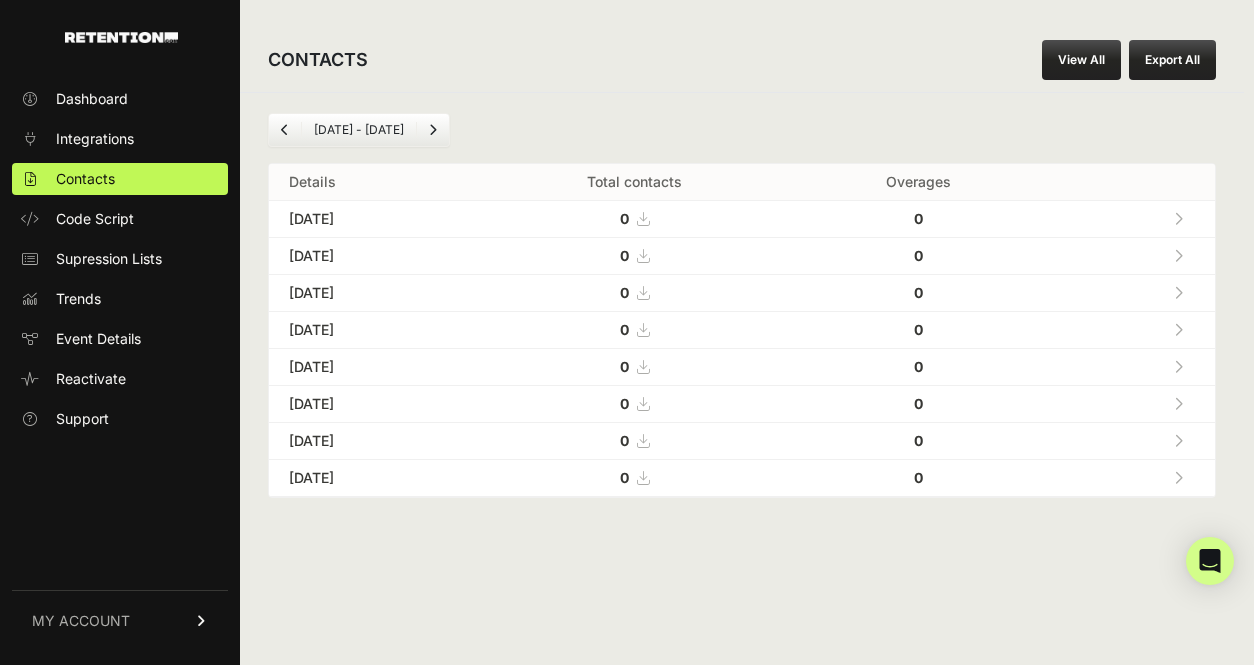 click on "Code Script" at bounding box center (120, 219) 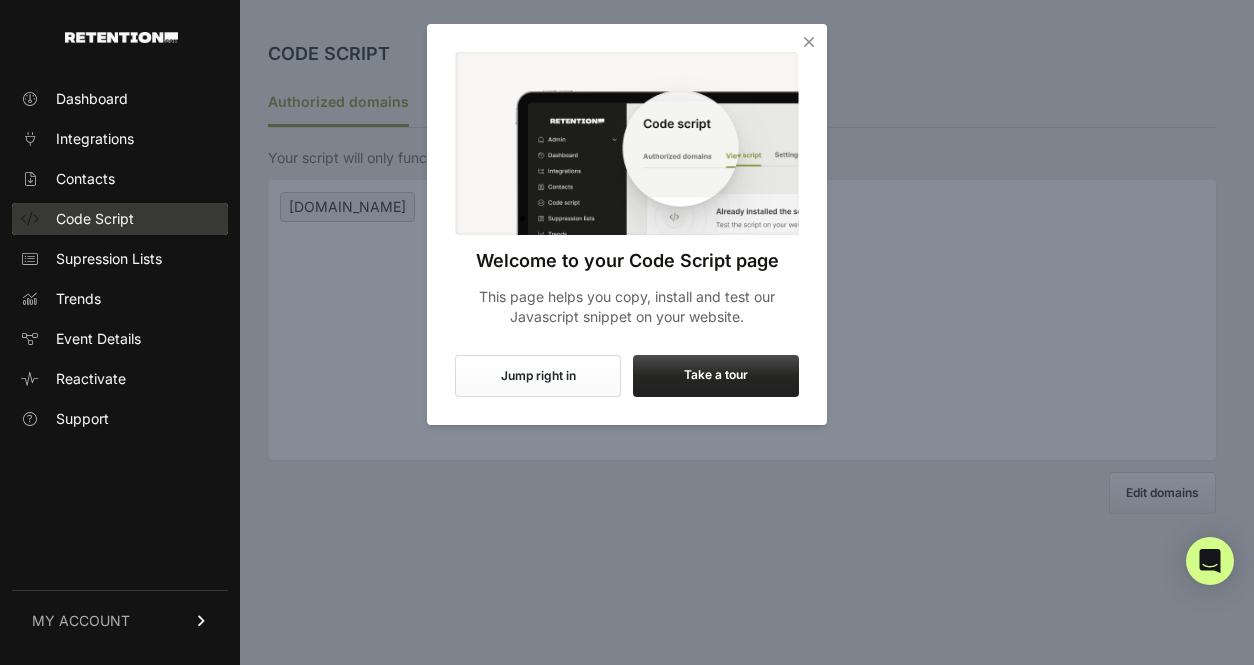 scroll, scrollTop: 0, scrollLeft: 0, axis: both 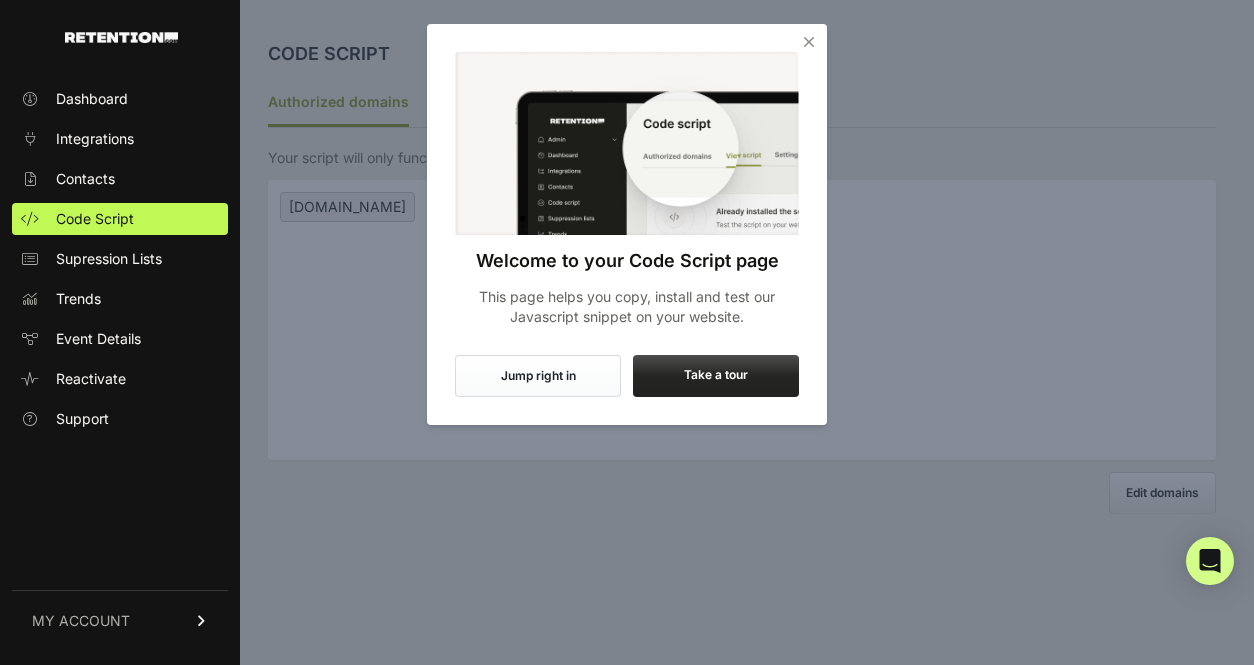 click at bounding box center [809, 42] 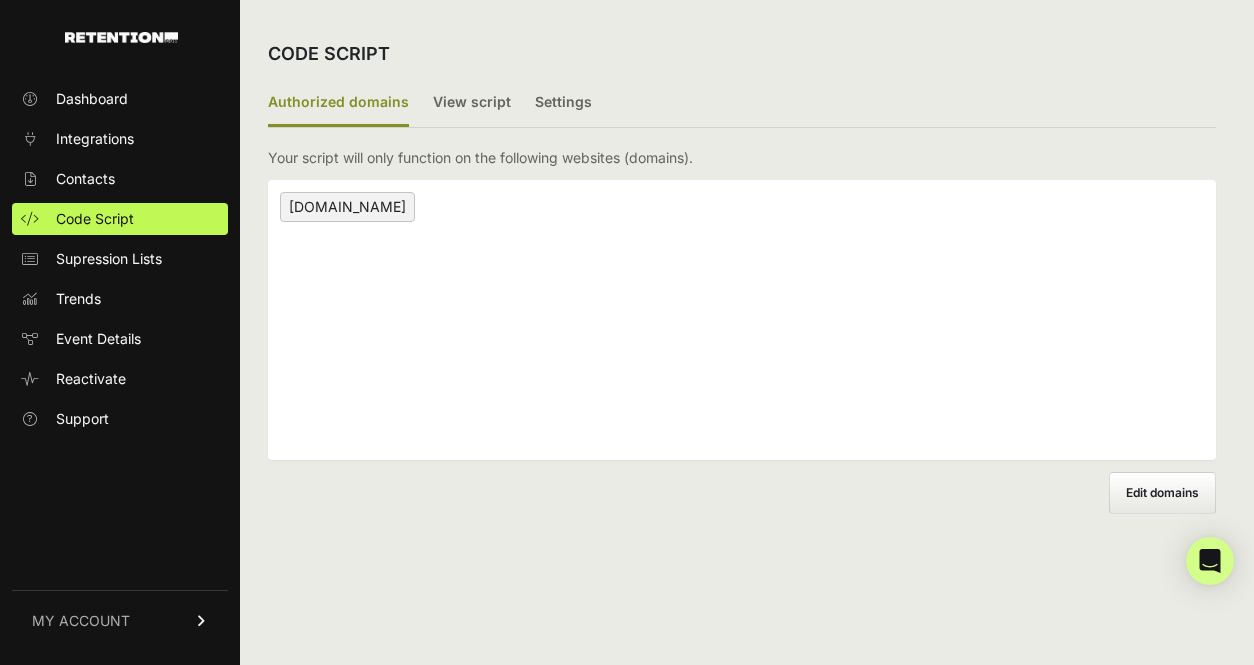 click on "[DOMAIN_NAME]" at bounding box center [347, 207] 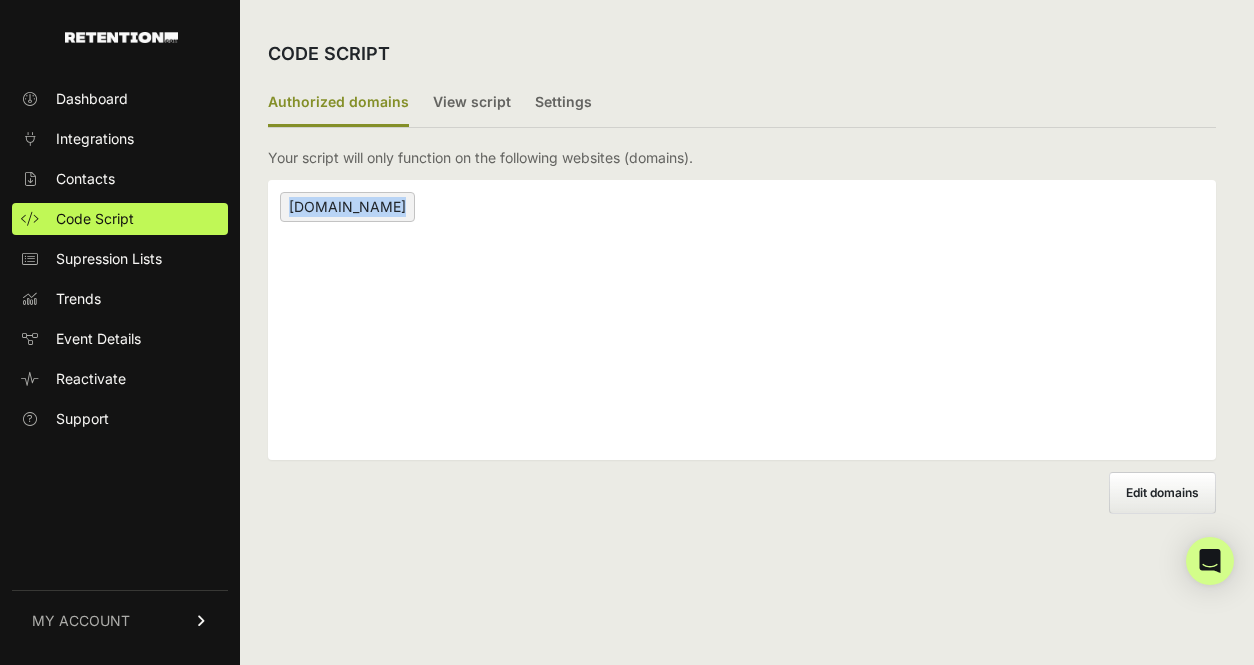 click on "online.hillsdale.edu" at bounding box center [347, 207] 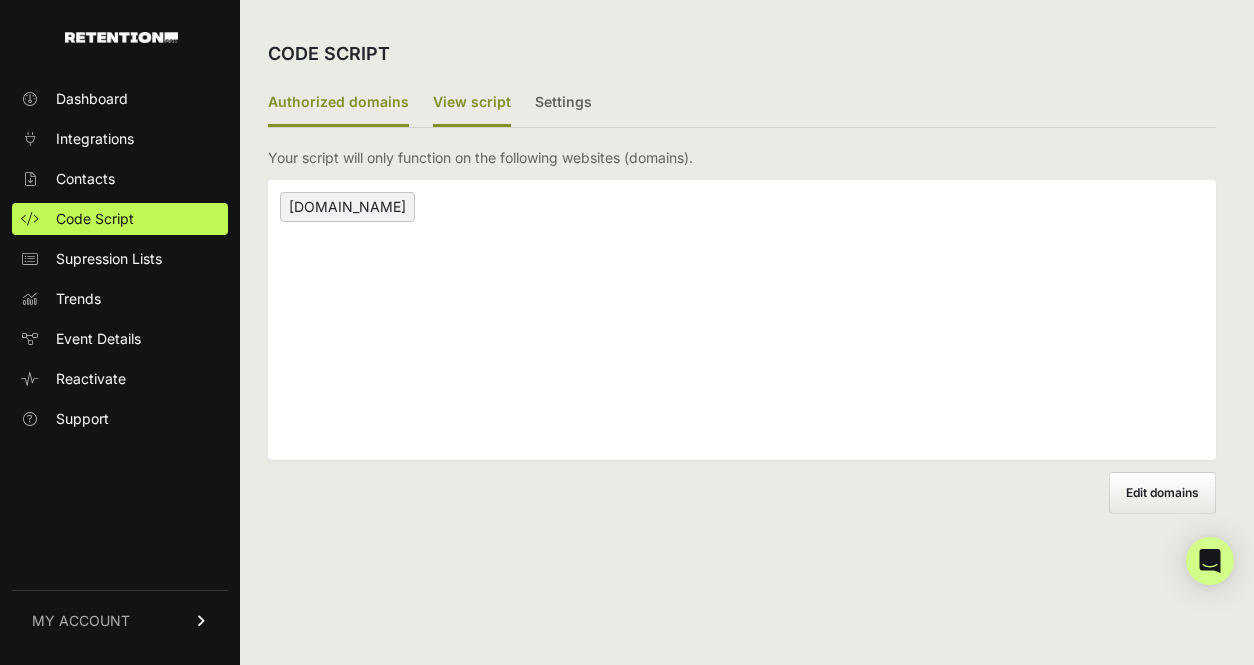 click on "View script" at bounding box center [472, 103] 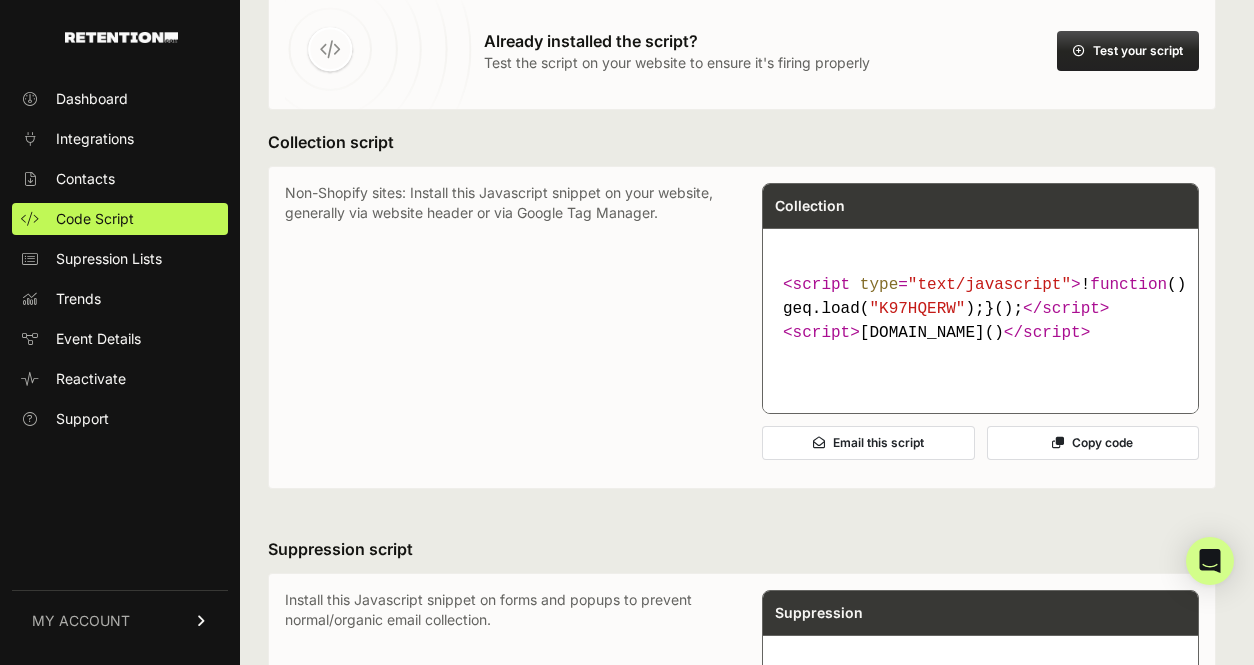scroll, scrollTop: 611, scrollLeft: 0, axis: vertical 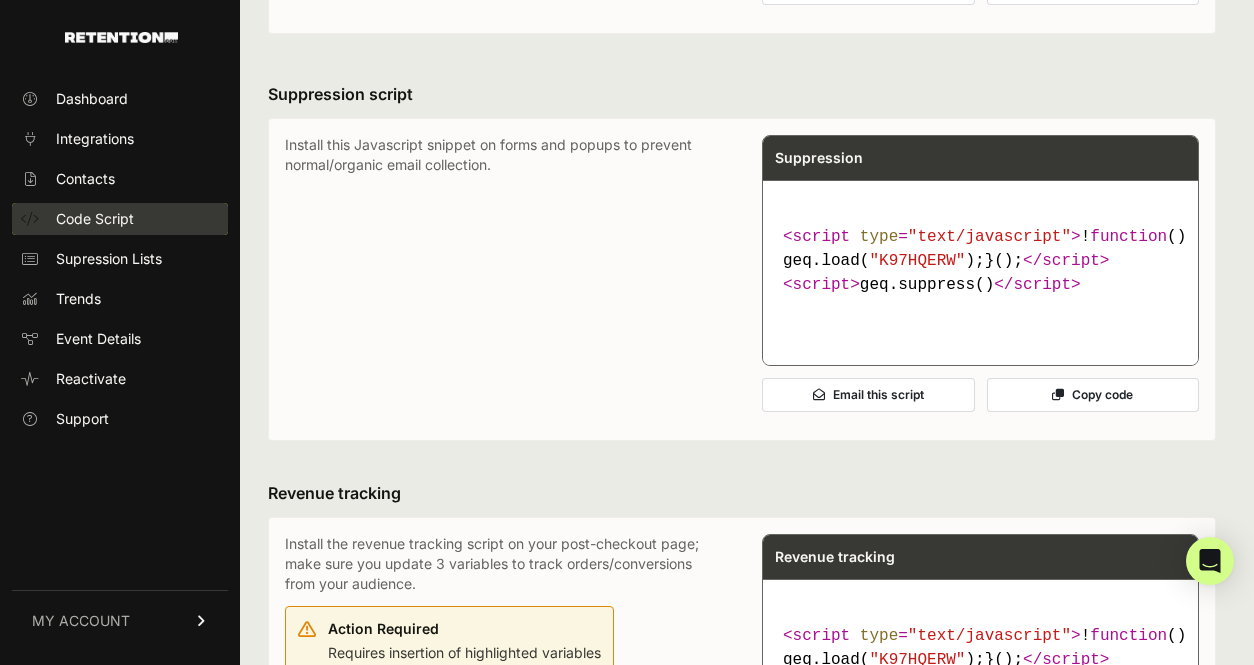 click on "Code Script" at bounding box center (120, 219) 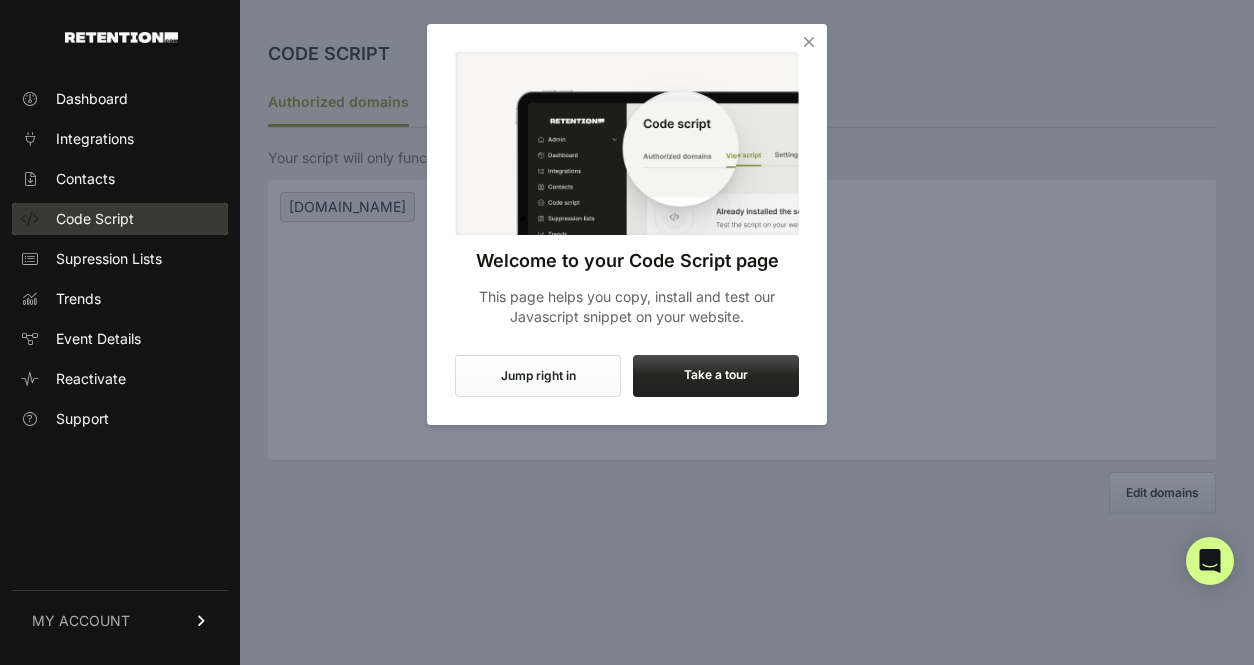 scroll, scrollTop: 0, scrollLeft: 0, axis: both 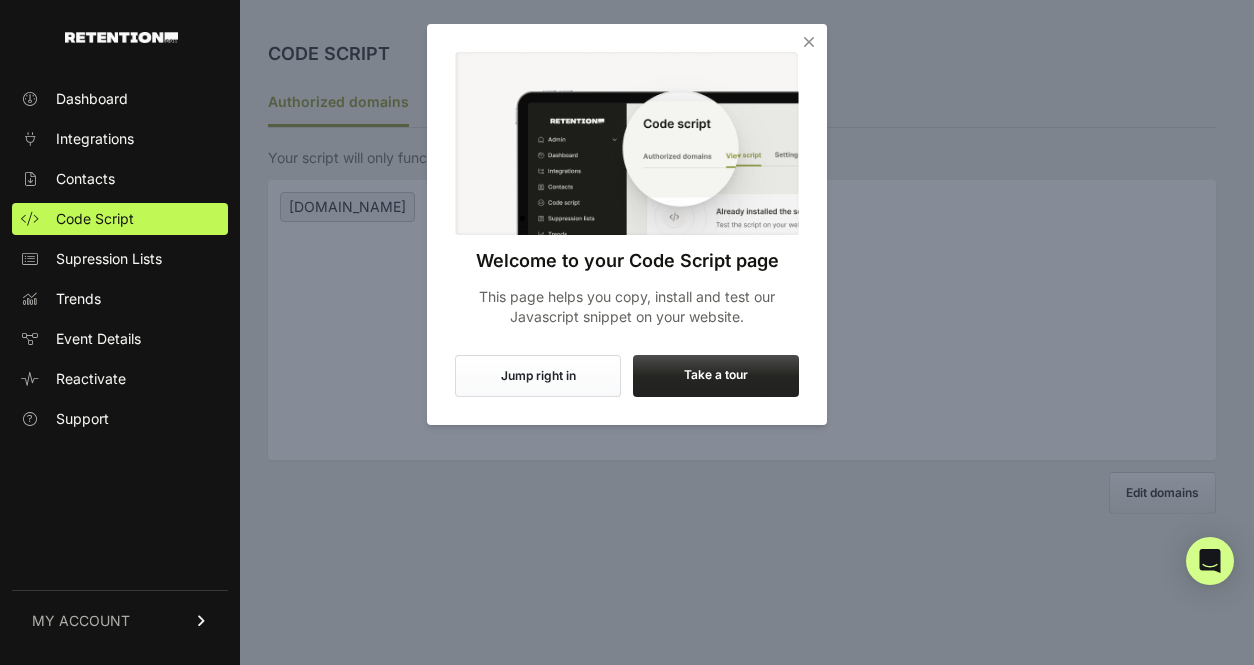 click at bounding box center [809, 42] 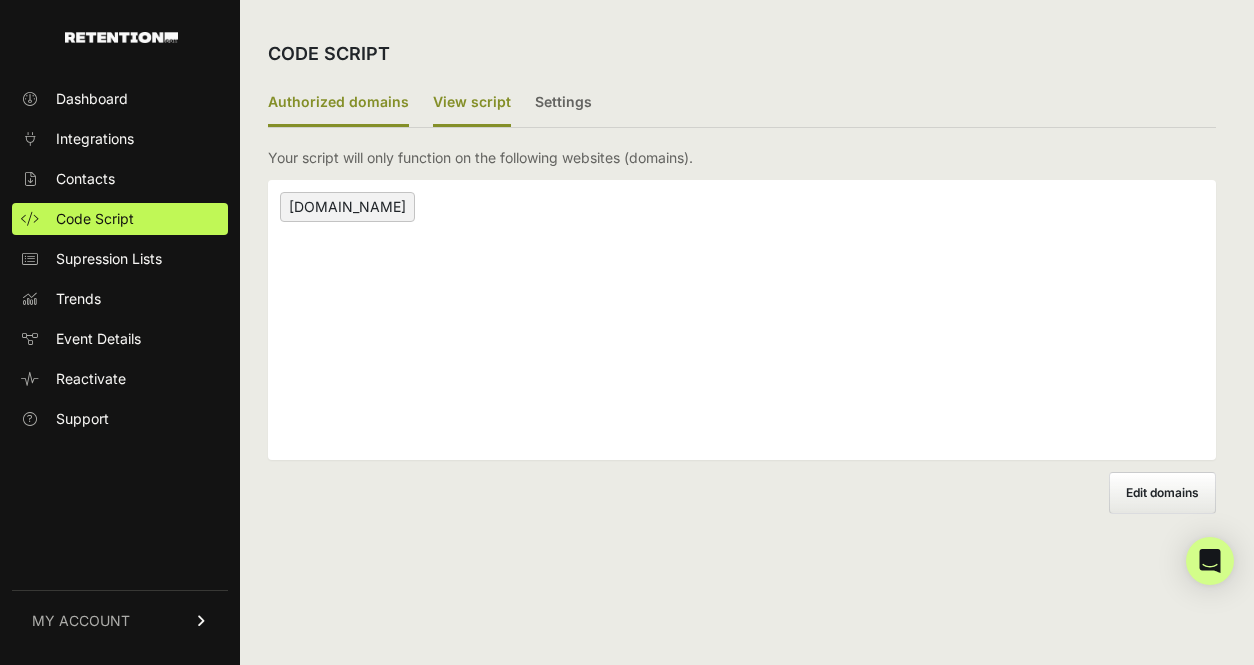 click on "View script" at bounding box center [472, 103] 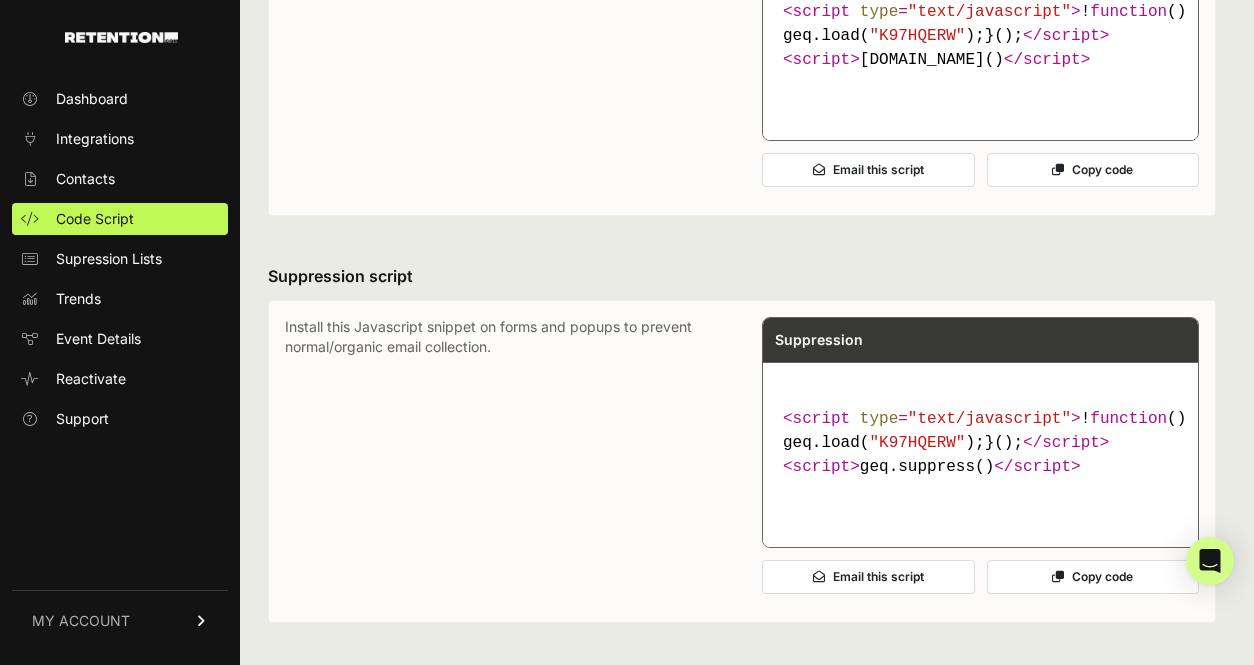 scroll, scrollTop: 428, scrollLeft: 0, axis: vertical 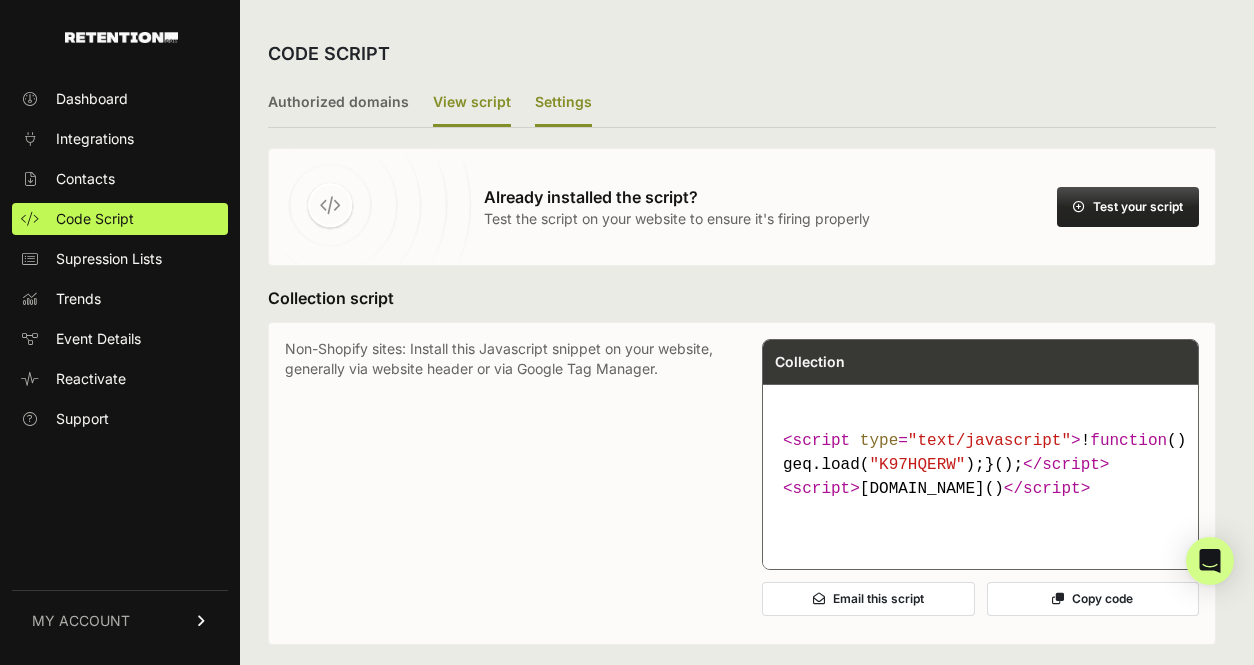 click on "Settings" at bounding box center (563, 103) 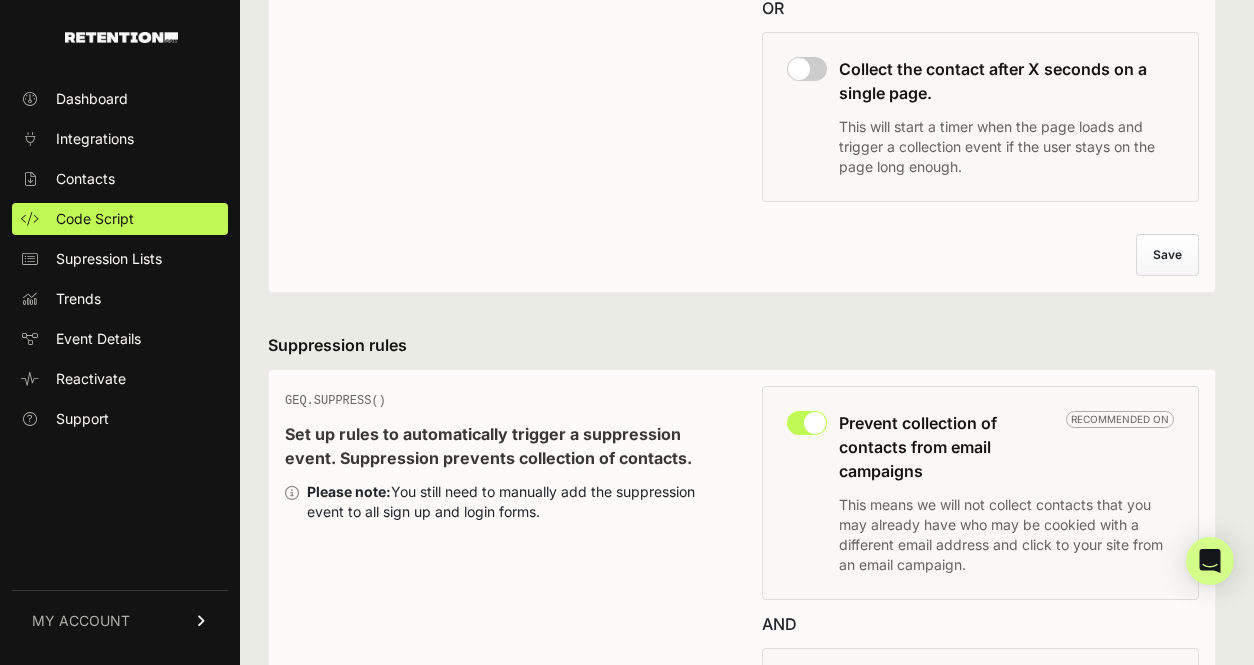 scroll, scrollTop: 489, scrollLeft: 0, axis: vertical 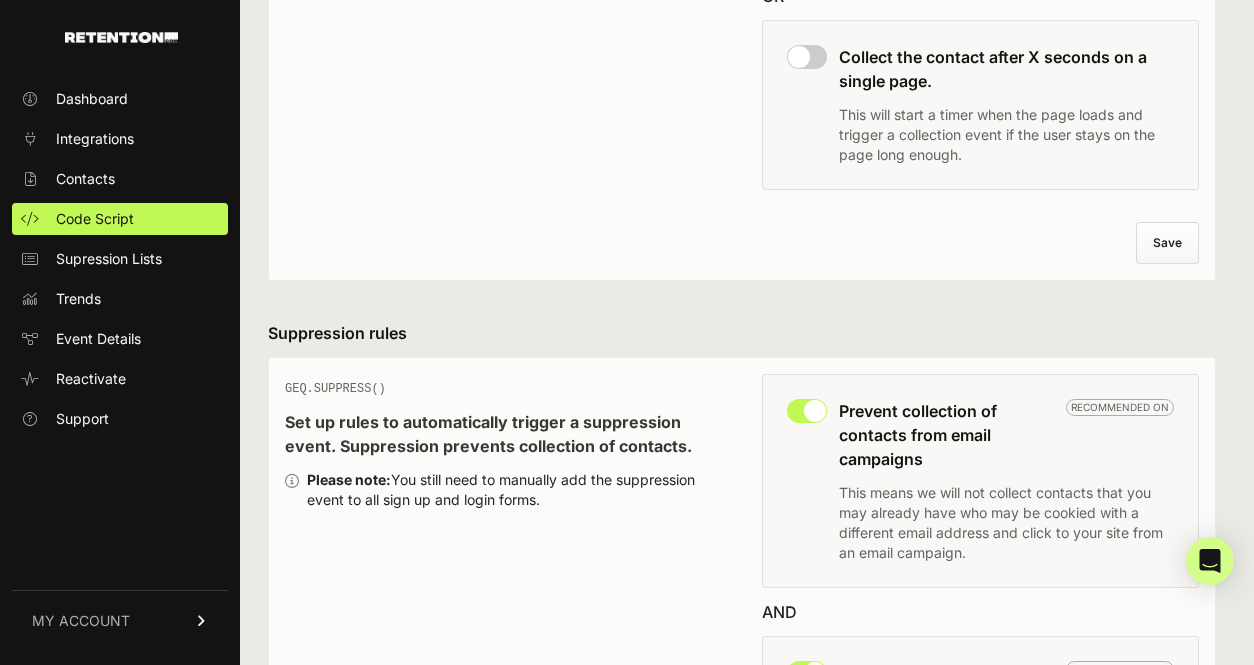 click at bounding box center [807, 57] 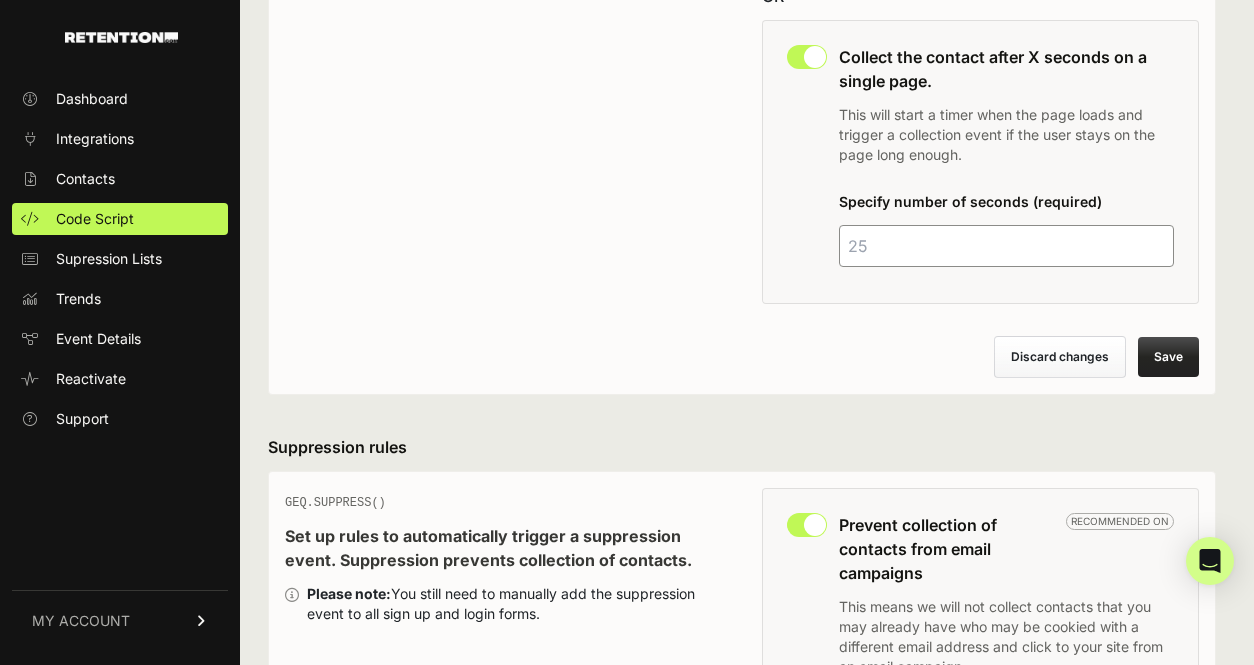 click at bounding box center [1006, 246] 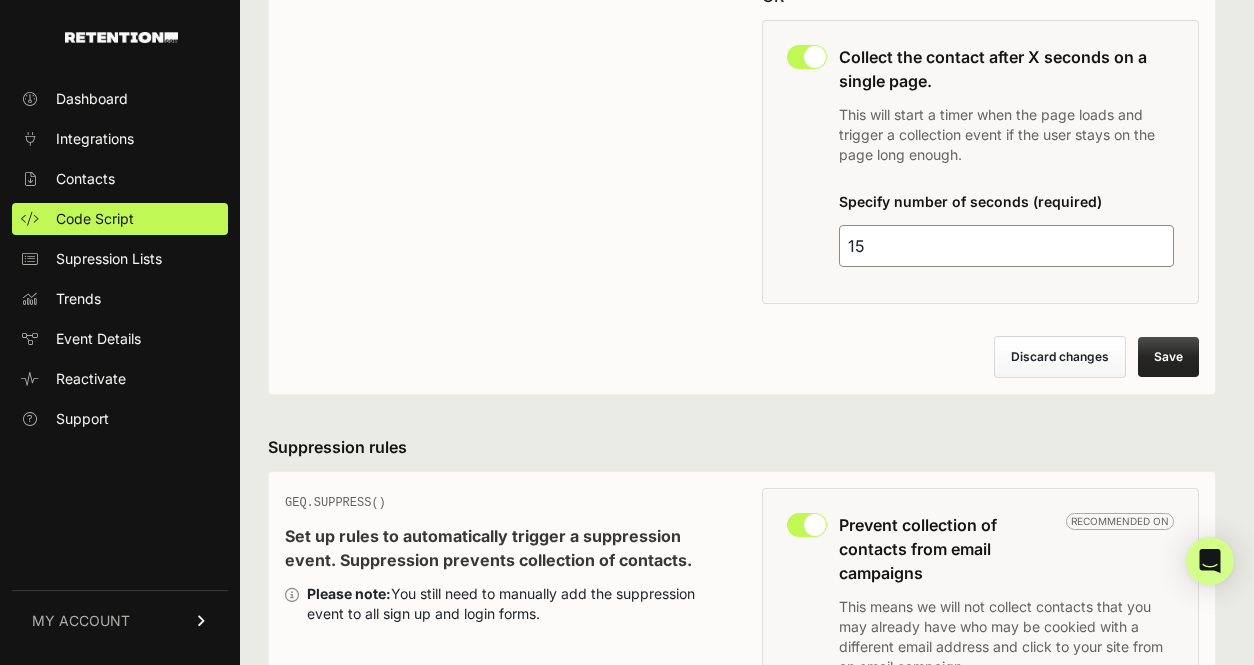 type on "15" 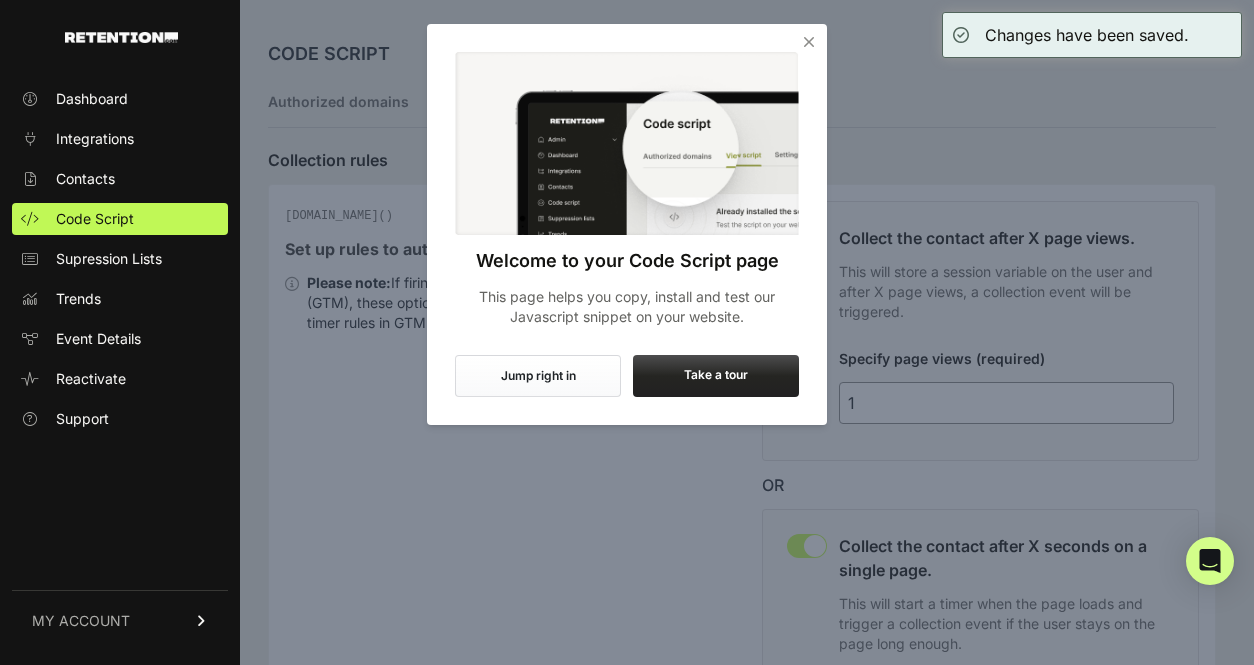 scroll, scrollTop: 0, scrollLeft: 0, axis: both 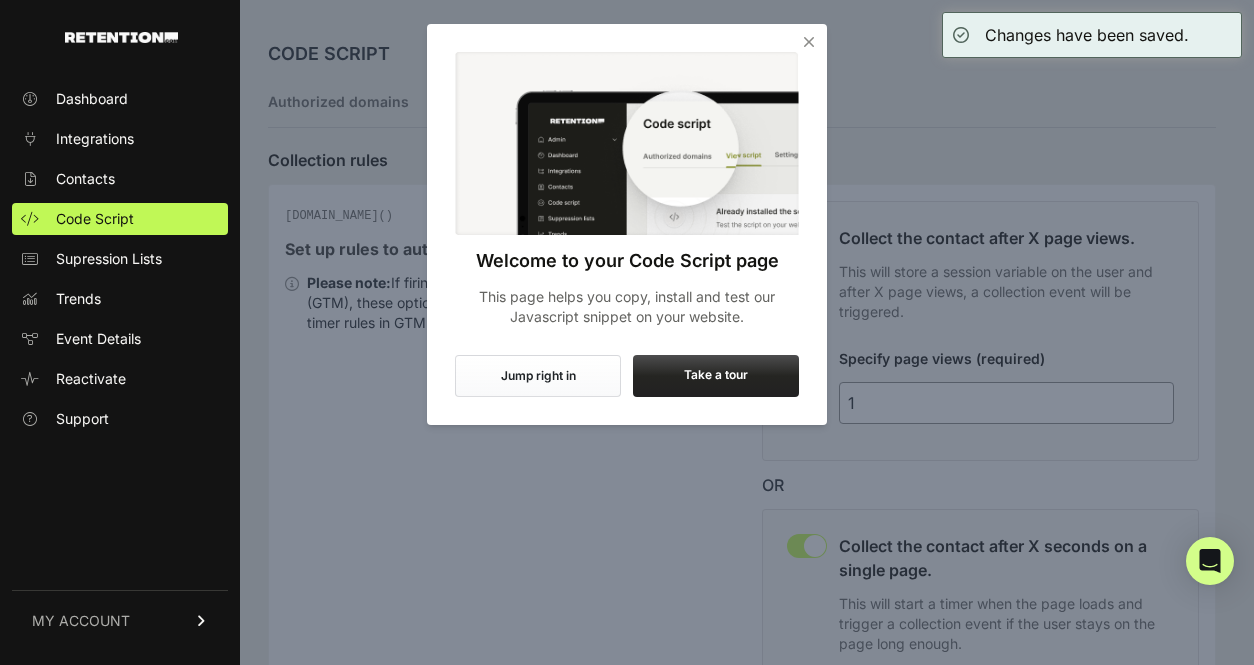 click at bounding box center (809, 42) 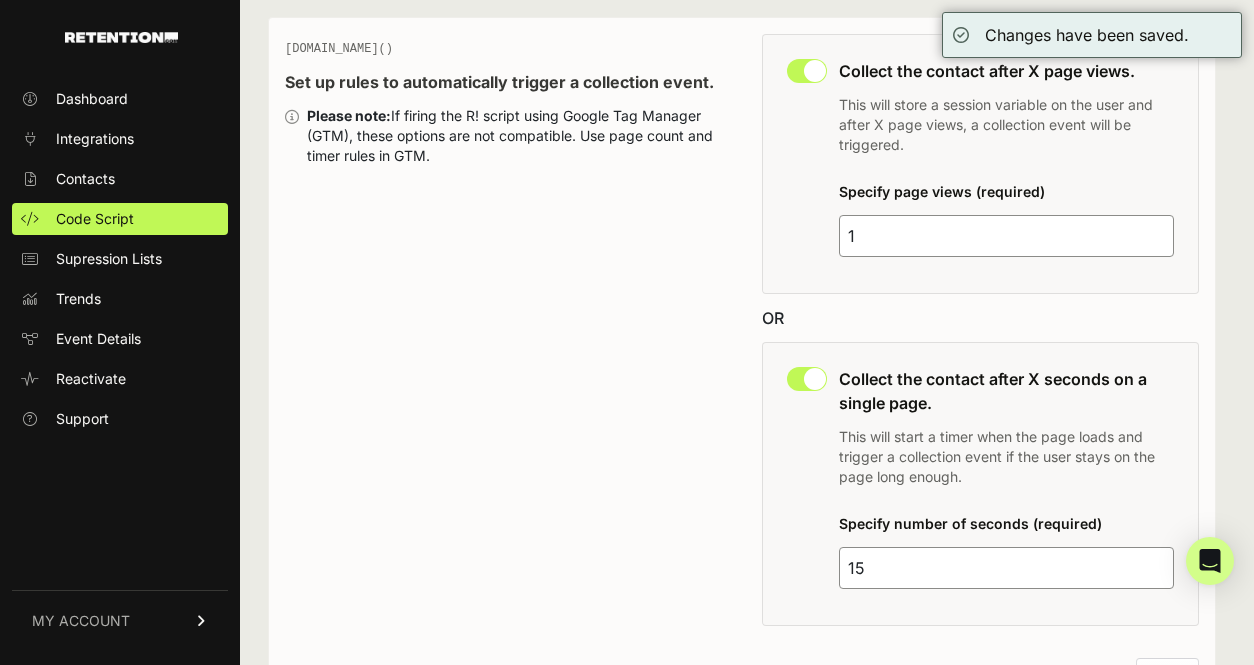 scroll, scrollTop: 259, scrollLeft: 0, axis: vertical 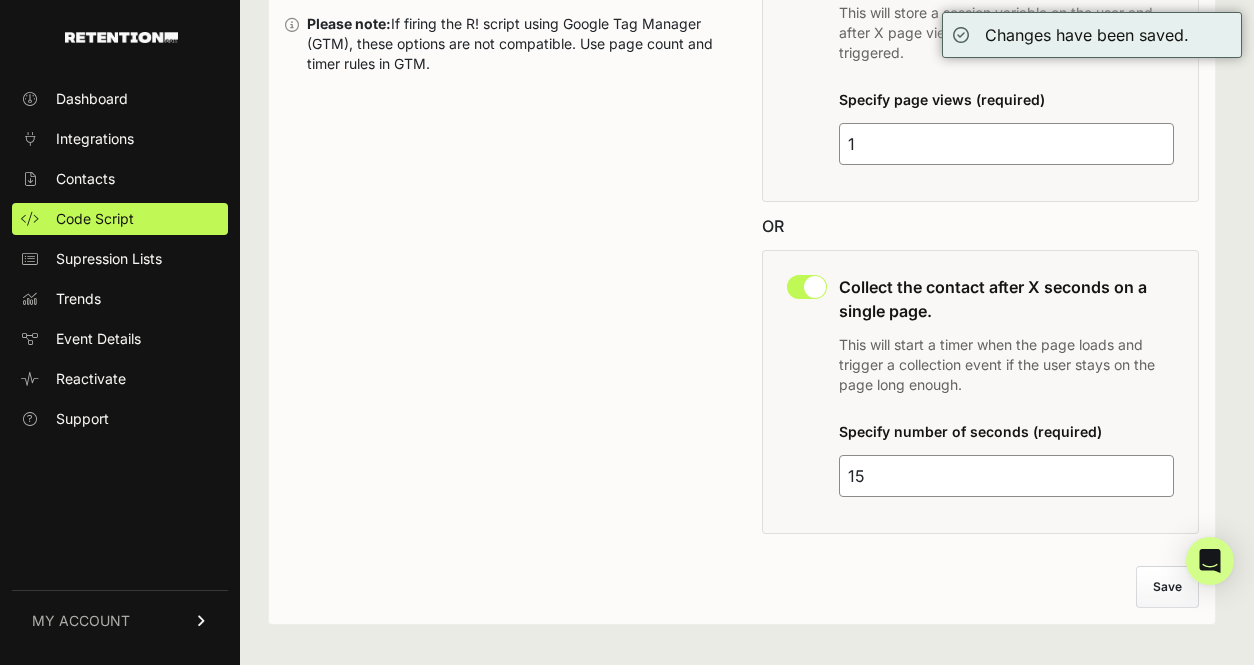click on "[DOMAIN_NAME]()
Set up rules to automatically trigger a collection event.
Please note:  If firing the R! script using Google Tag Manager (GTM), these options are not compatible. Use page count and timer rules in GTM." at bounding box center (503, 244) 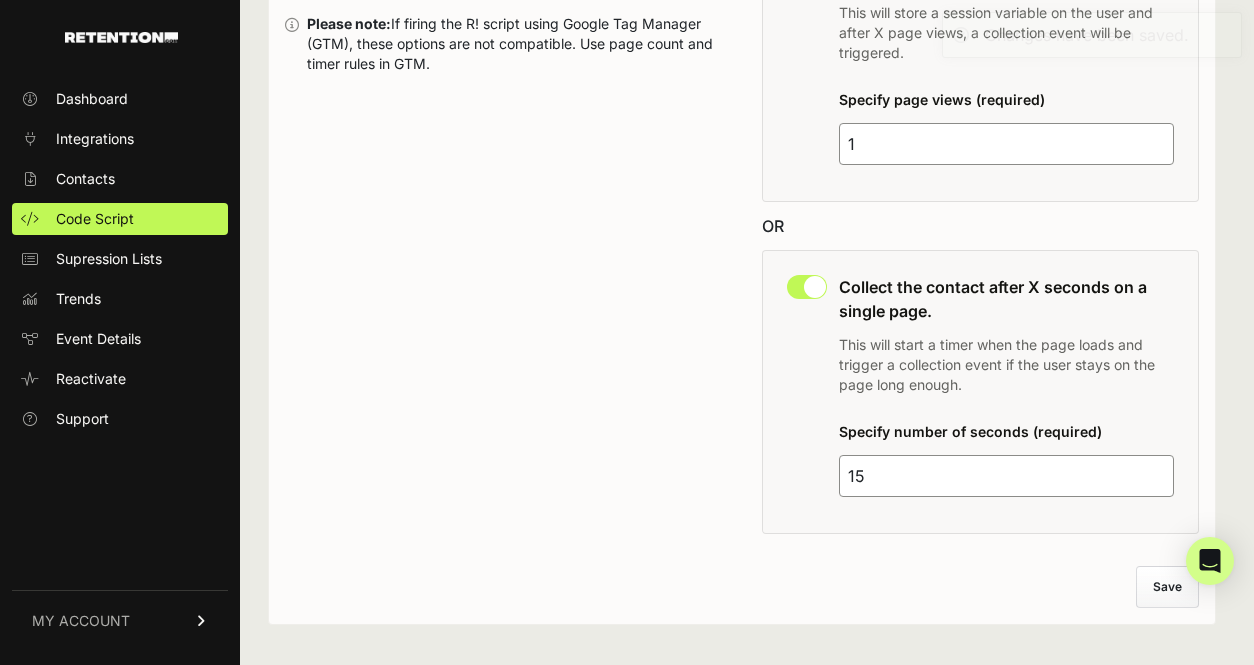 click on "[DOMAIN_NAME]()
Set up rules to automatically trigger a collection event.
Please note:  If firing the R! script using Google Tag Manager (GTM), these options are not compatible. Use page count and timer rules in GTM." at bounding box center [503, 244] 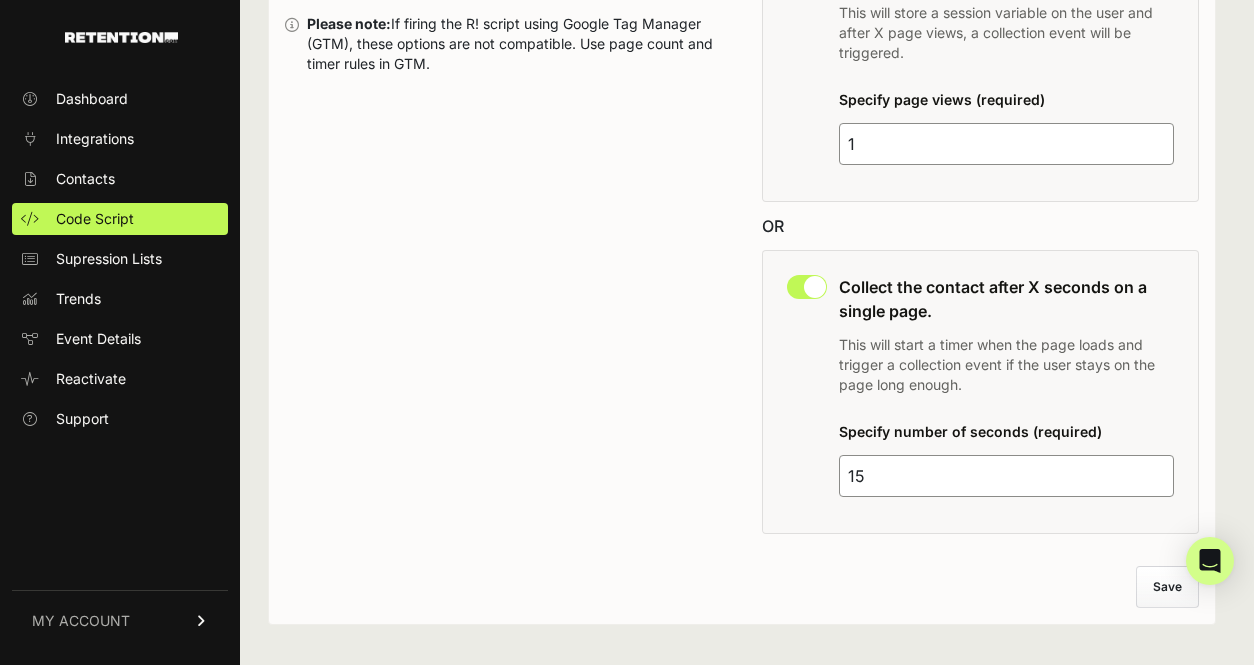 click on "[DOMAIN_NAME]()
Set up rules to automatically trigger a collection event.
Please note:  If firing the R! script using Google Tag Manager (GTM), these options are not compatible. Use page count and timer rules in GTM." at bounding box center [503, 244] 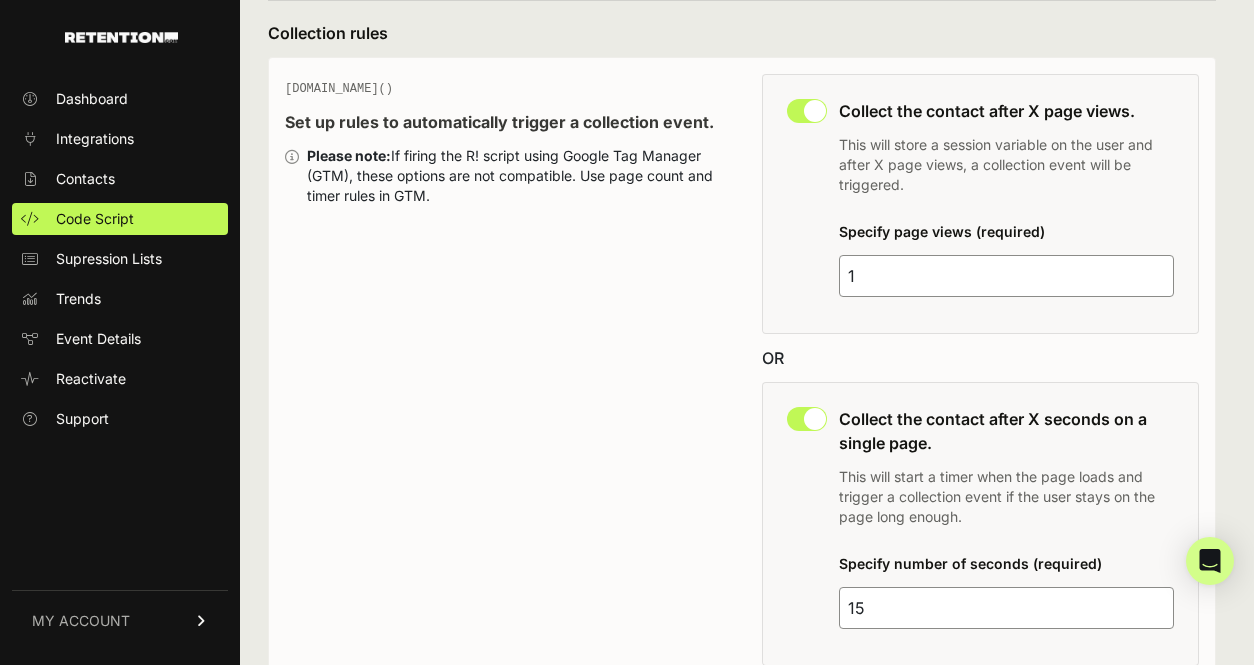 scroll, scrollTop: 0, scrollLeft: 0, axis: both 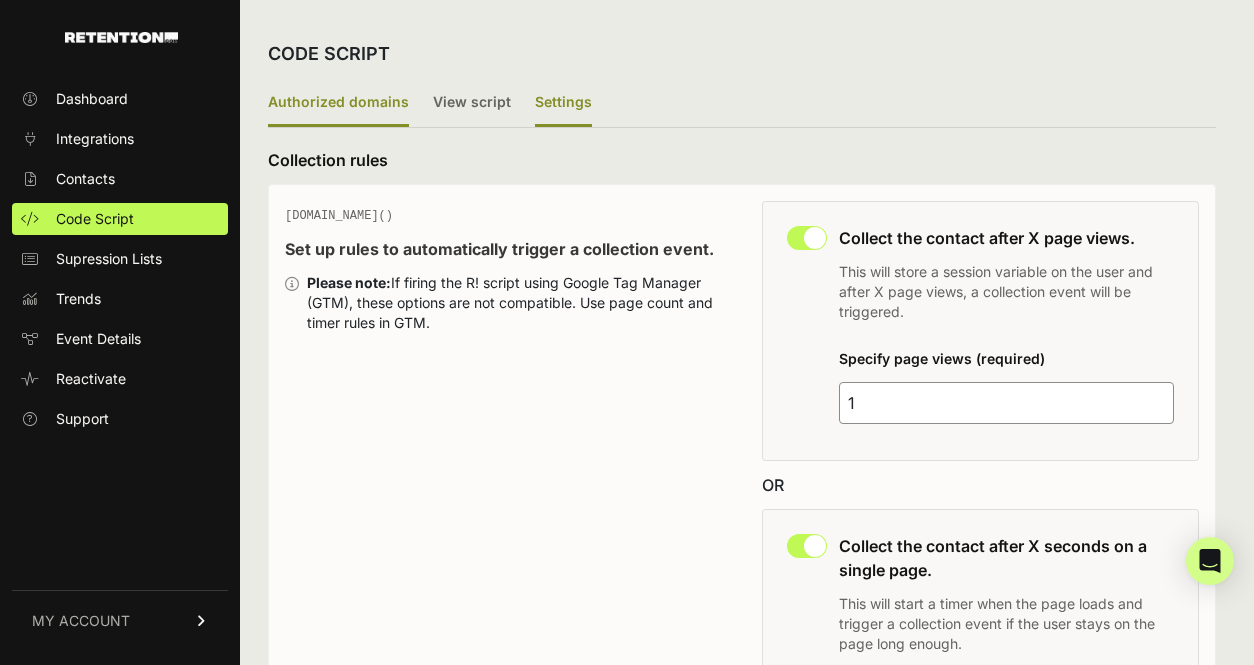 click on "Authorized domains" at bounding box center (338, 103) 